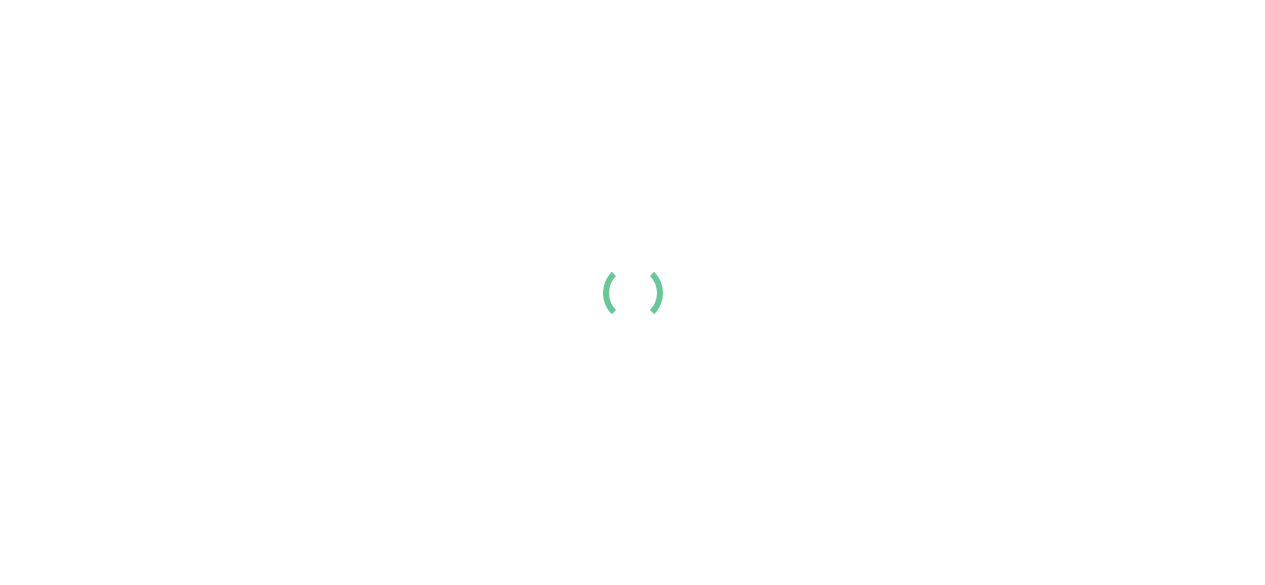 scroll, scrollTop: 0, scrollLeft: 0, axis: both 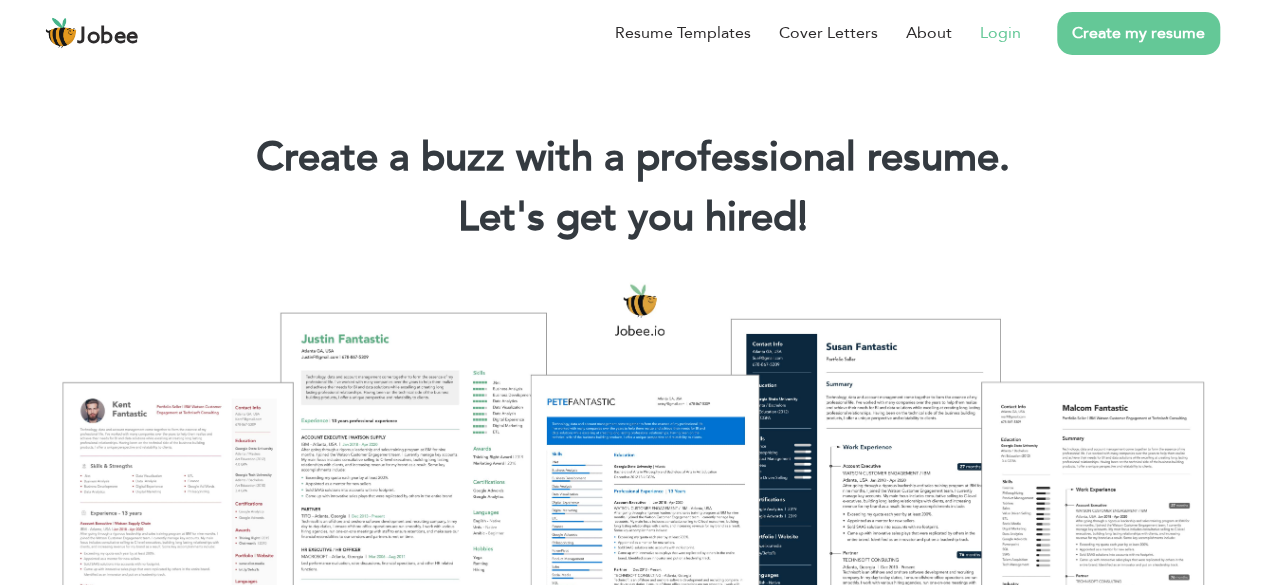 click on "Login" at bounding box center (986, 33) 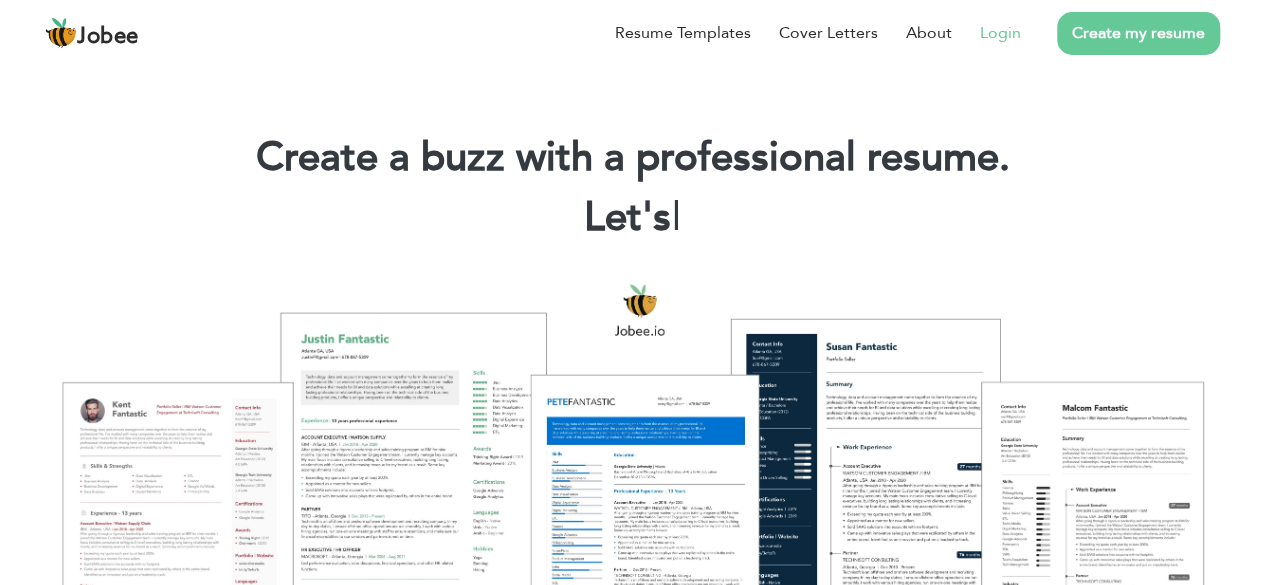 click on "Login" at bounding box center [1000, 33] 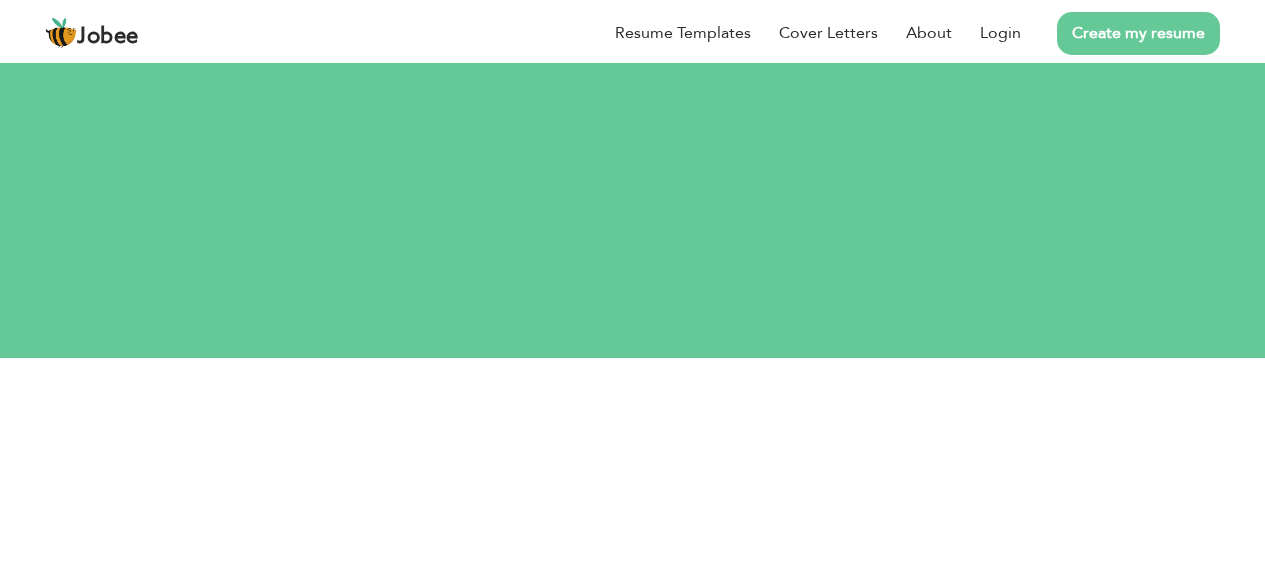 scroll, scrollTop: 0, scrollLeft: 0, axis: both 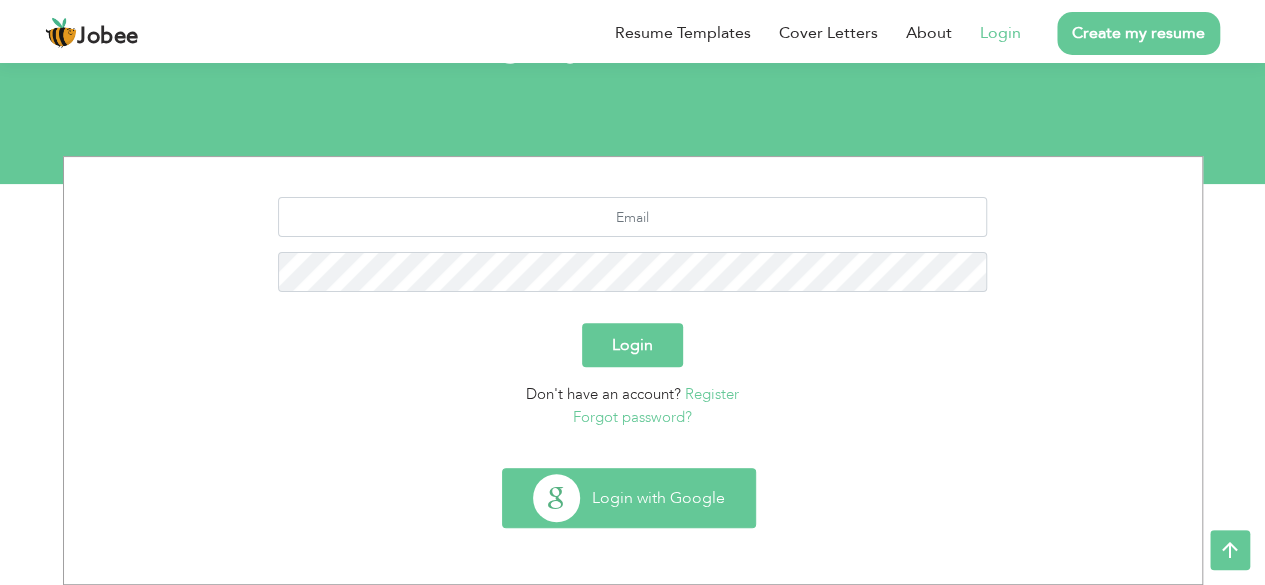 click on "Login with Google" at bounding box center (629, 498) 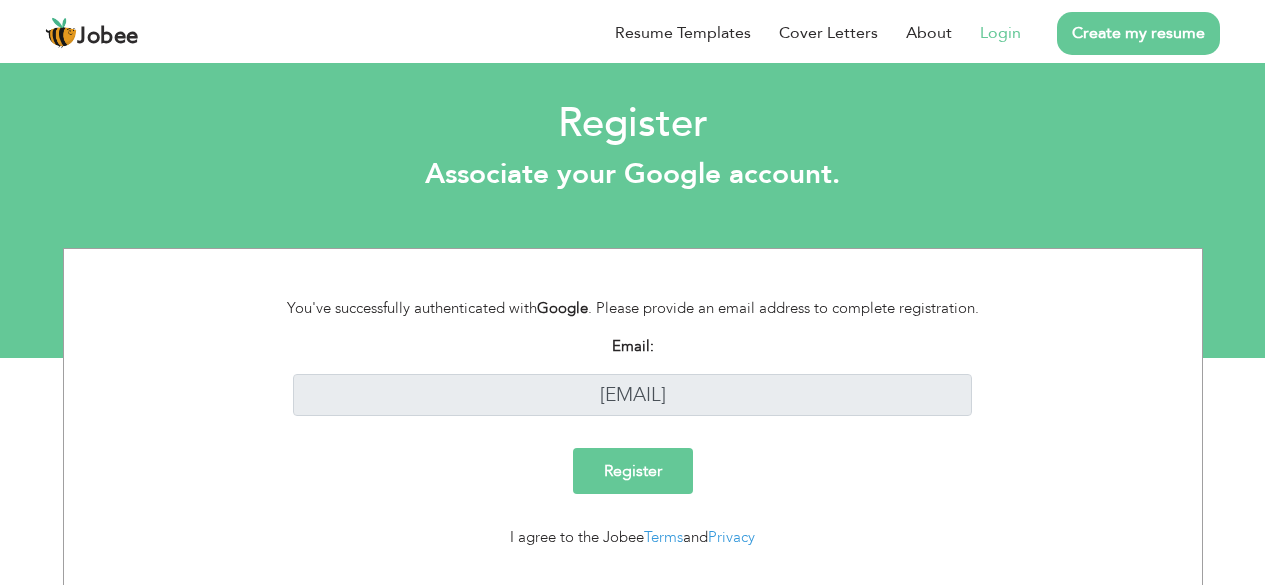 scroll, scrollTop: 0, scrollLeft: 0, axis: both 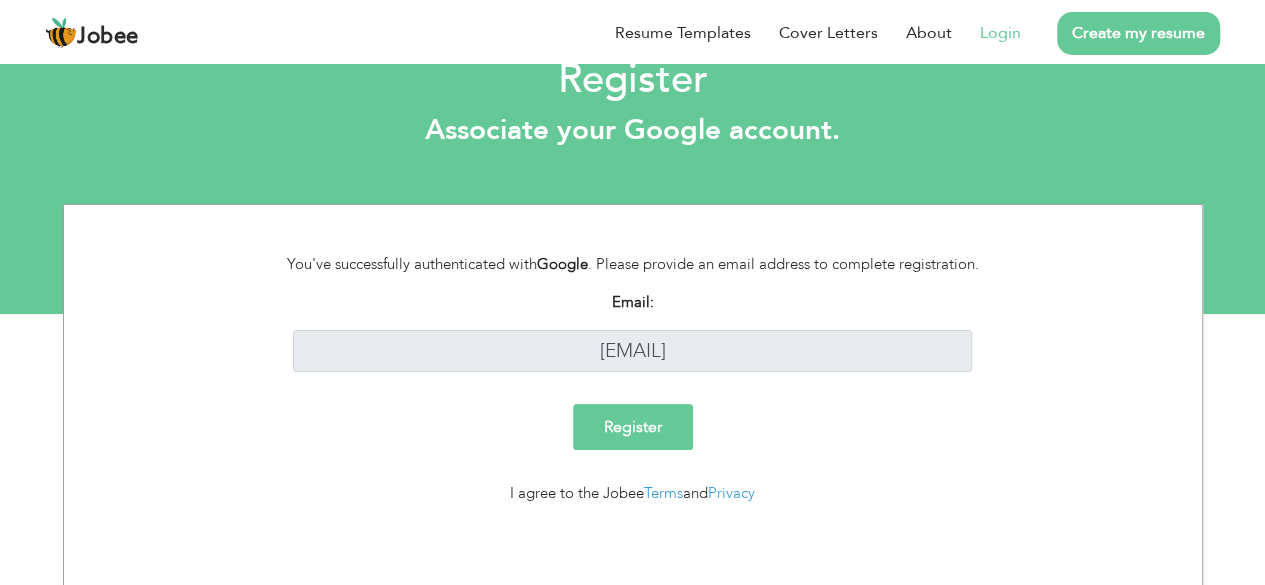 click on "Register" at bounding box center [633, 427] 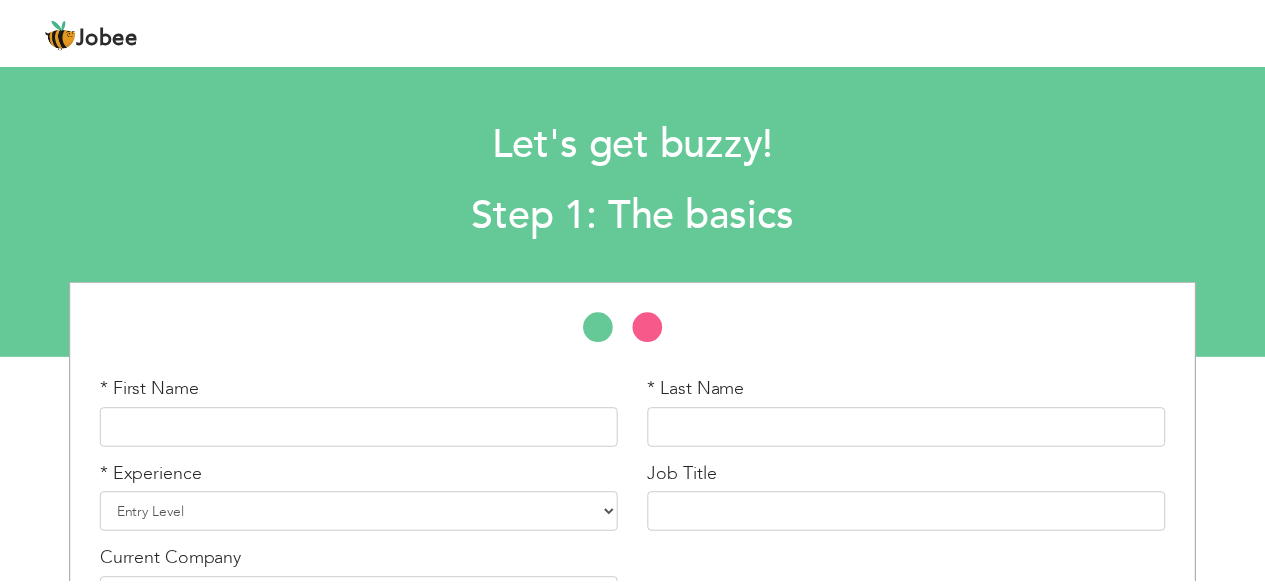 scroll, scrollTop: 0, scrollLeft: 0, axis: both 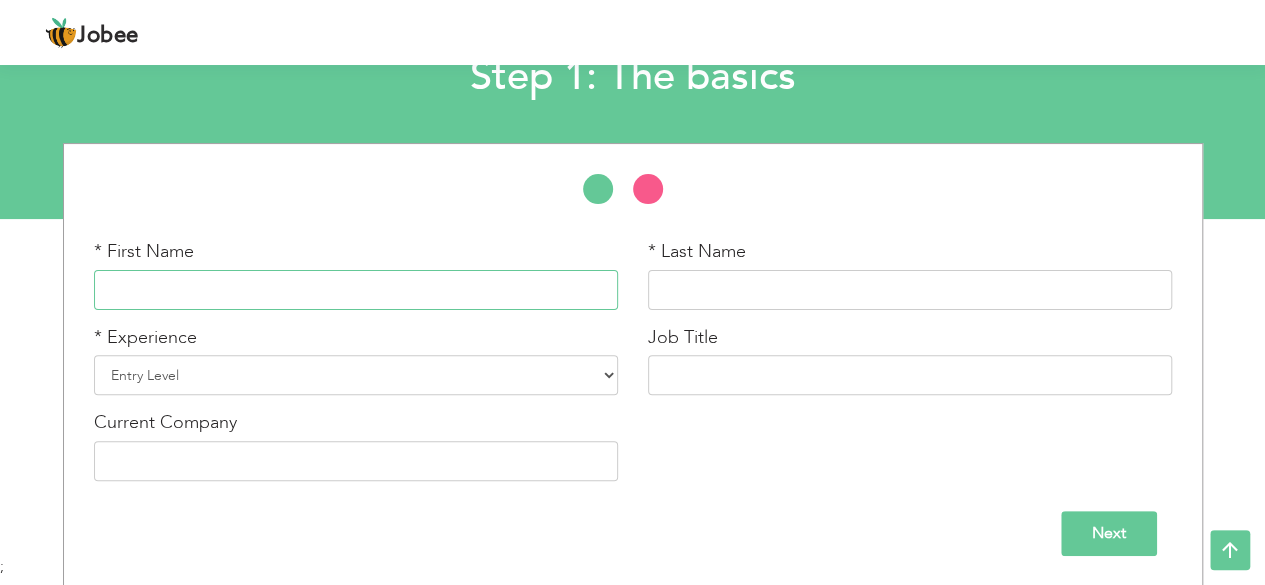 click at bounding box center [356, 290] 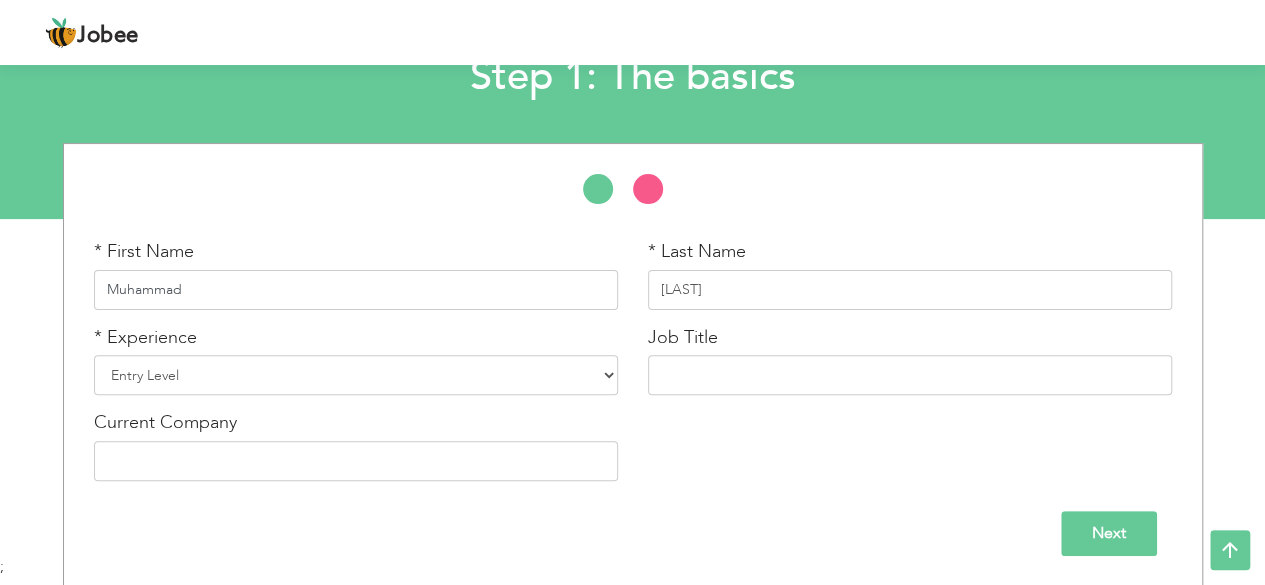 click on "Muhammad" at bounding box center [356, 290] 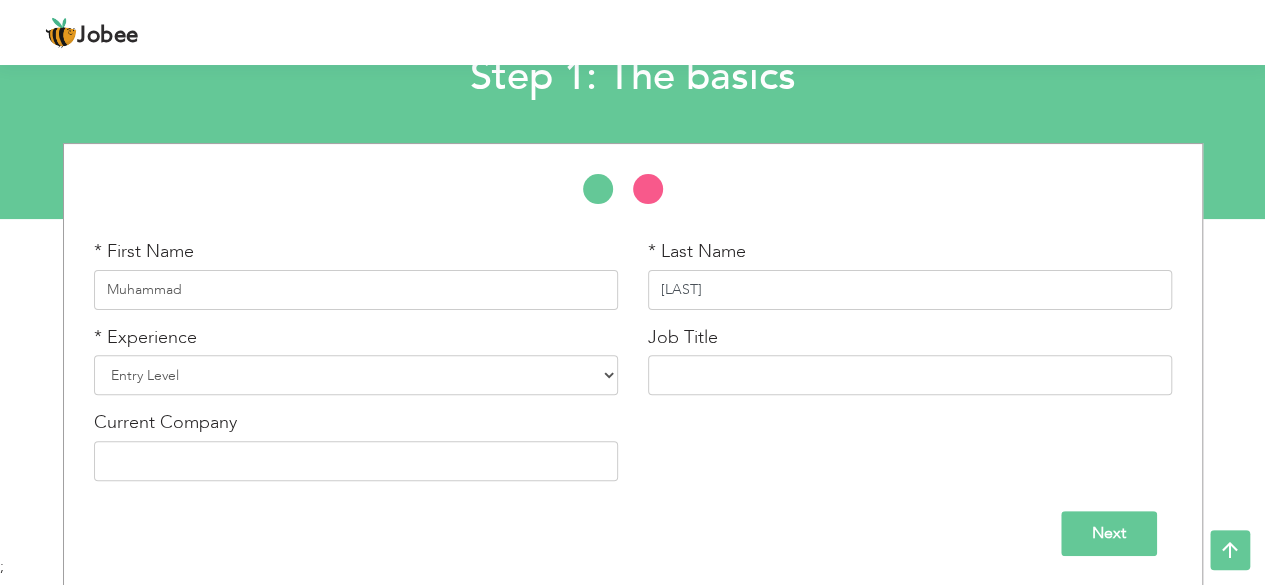 click on "Shan" at bounding box center (910, 290) 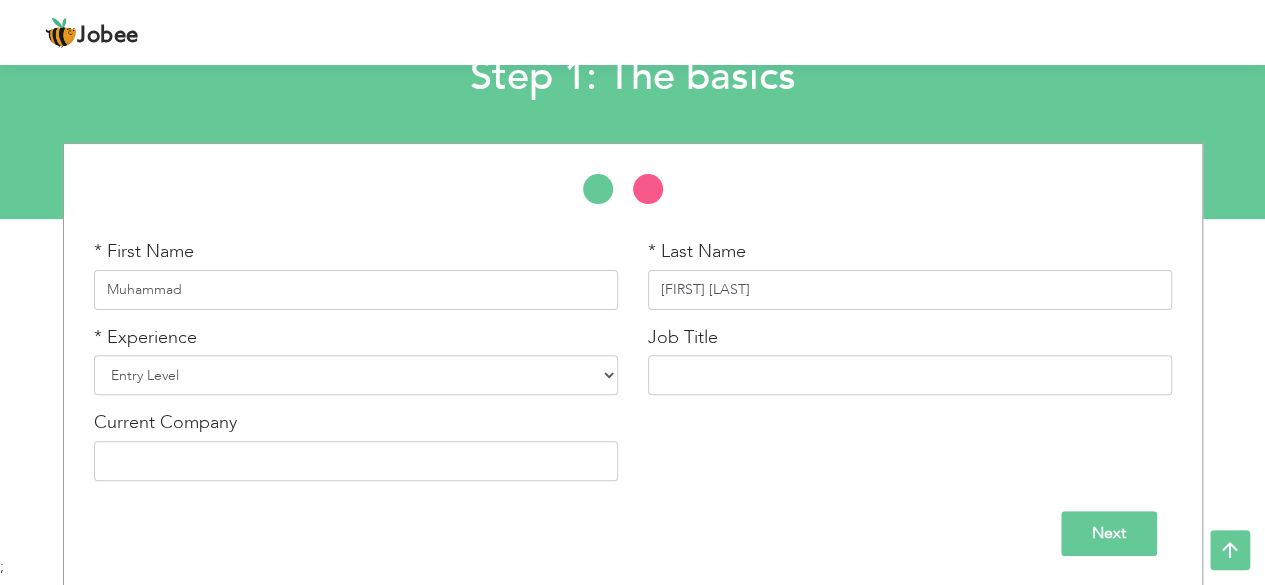 type on "Ali Shan" 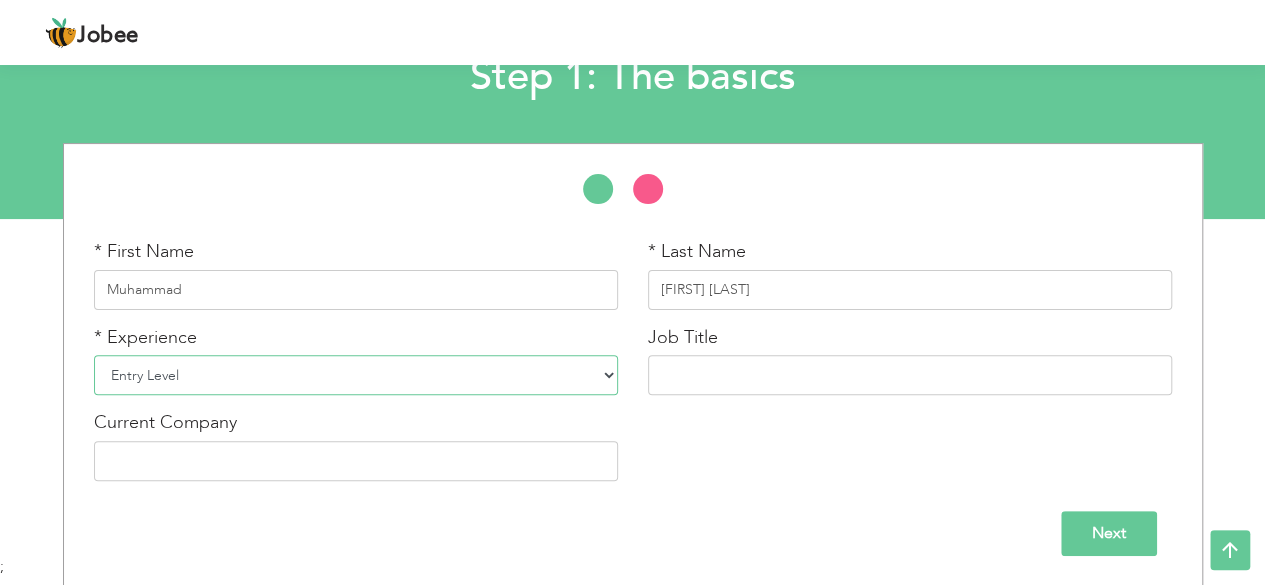 click on "Entry Level
Less than 1 Year
1 Year
2 Years
3 Years
4 Years
5 Years
6 Years
7 Years
8 Years
9 Years
10 Years
11 Years
12 Years
13 Years
14 Years
15 Years
16 Years
17 Years
18 Years
19 Years
20 Years
21 Years
22 Years
23 Years
24 Years
25 Years
26 Years
27 Years
28 Years
29 Years
30 Years
31 Years
32 Years
33 Years
34 Years
35 Years
More than 35 Years" at bounding box center [356, 375] 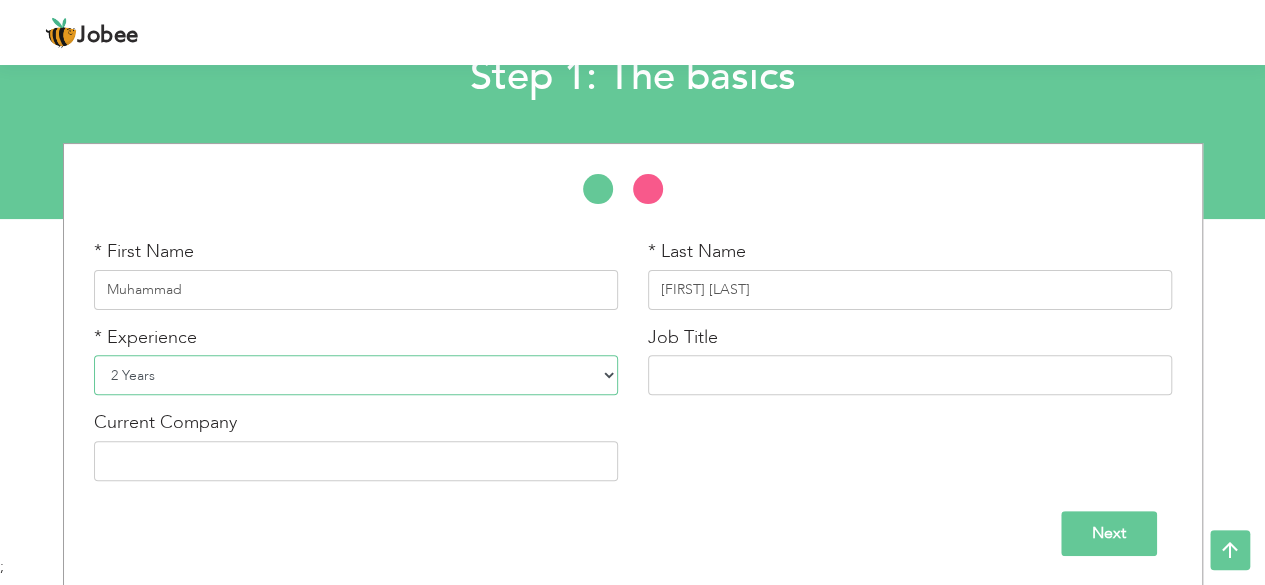 click on "Entry Level
Less than 1 Year
1 Year
2 Years
3 Years
4 Years
5 Years
6 Years
7 Years
8 Years
9 Years
10 Years
11 Years
12 Years
13 Years
14 Years
15 Years
16 Years
17 Years
18 Years
19 Years
20 Years
21 Years
22 Years
23 Years
24 Years
25 Years
26 Years
27 Years
28 Years
29 Years
30 Years
31 Years
32 Years
33 Years
34 Years
35 Years
More than 35 Years" at bounding box center (356, 375) 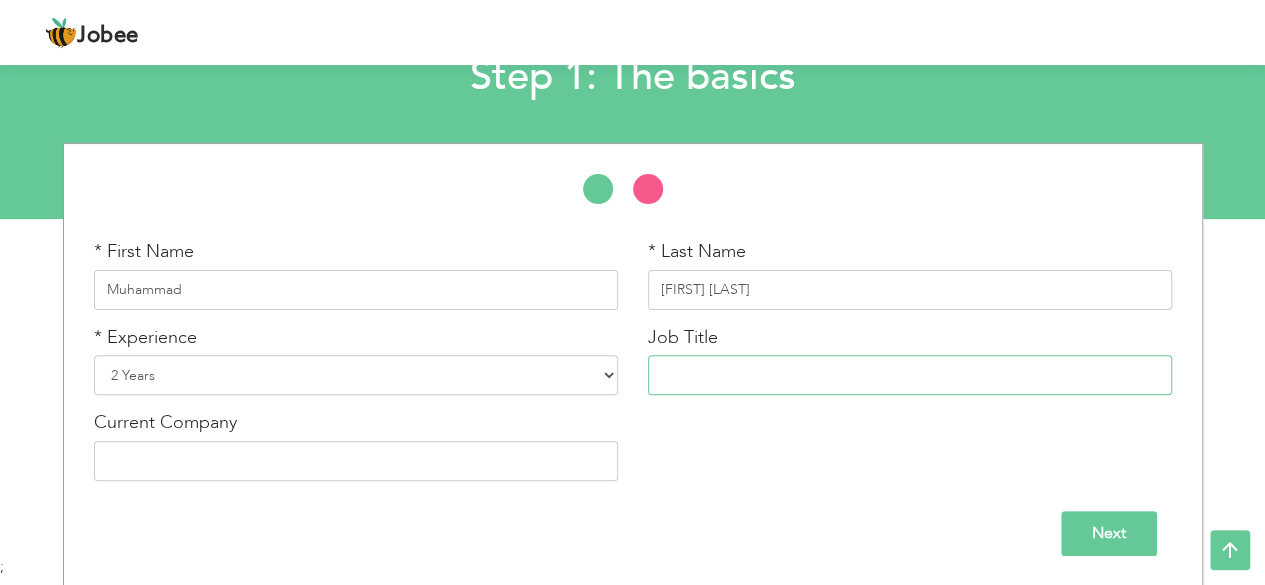 click at bounding box center (910, 375) 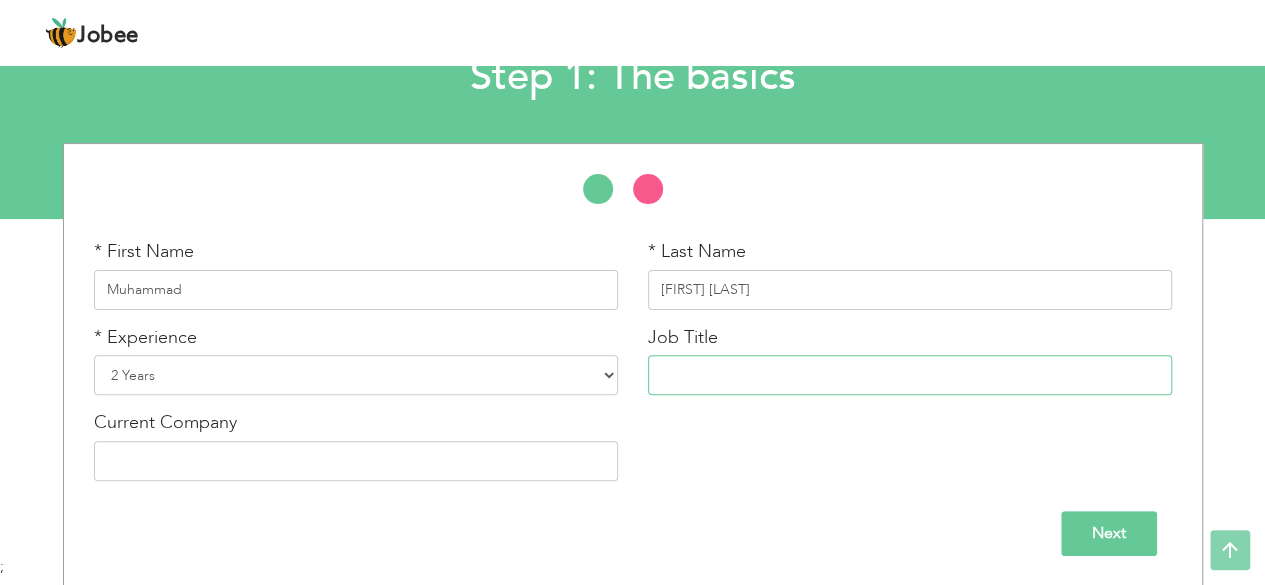 scroll, scrollTop: 0, scrollLeft: 0, axis: both 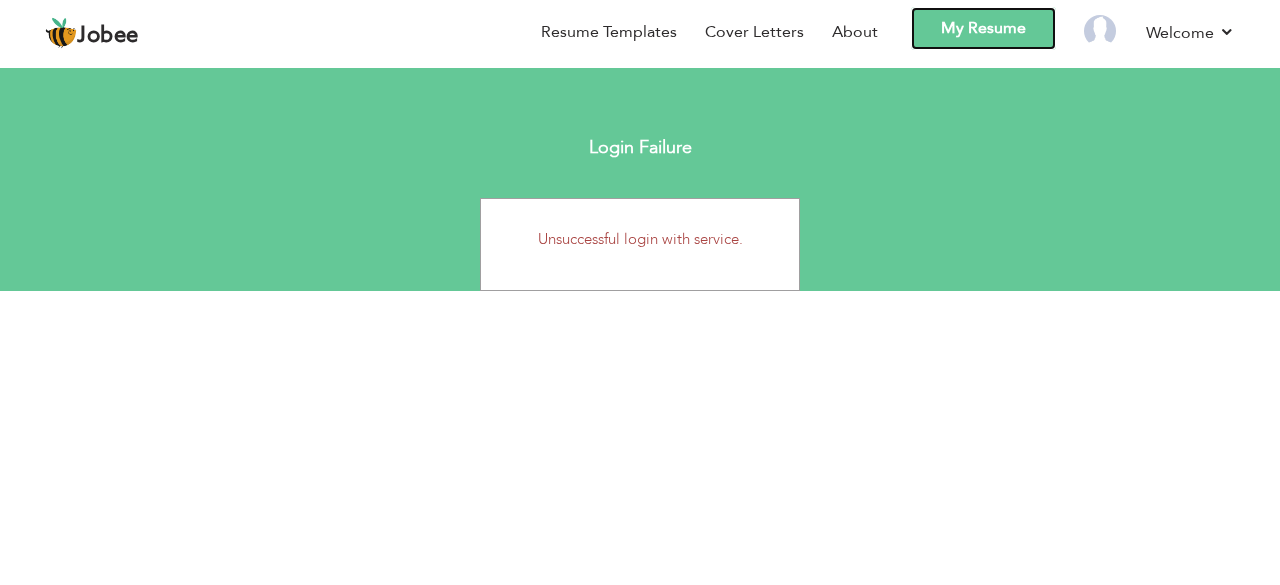 click on "My Resume" at bounding box center [983, 28] 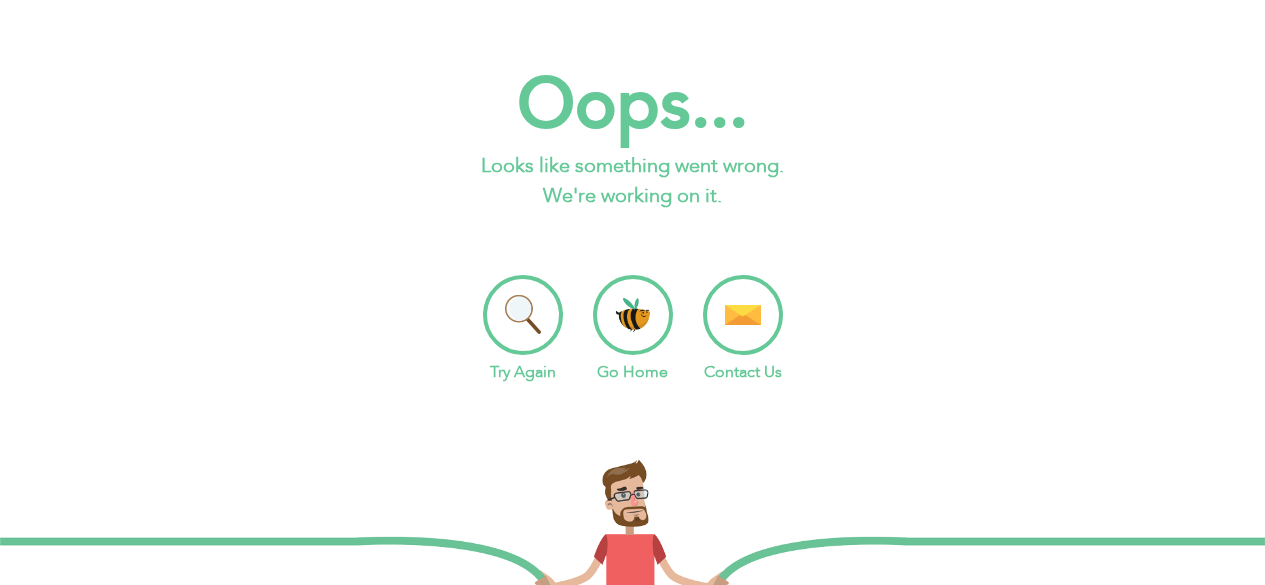 scroll, scrollTop: 258, scrollLeft: 0, axis: vertical 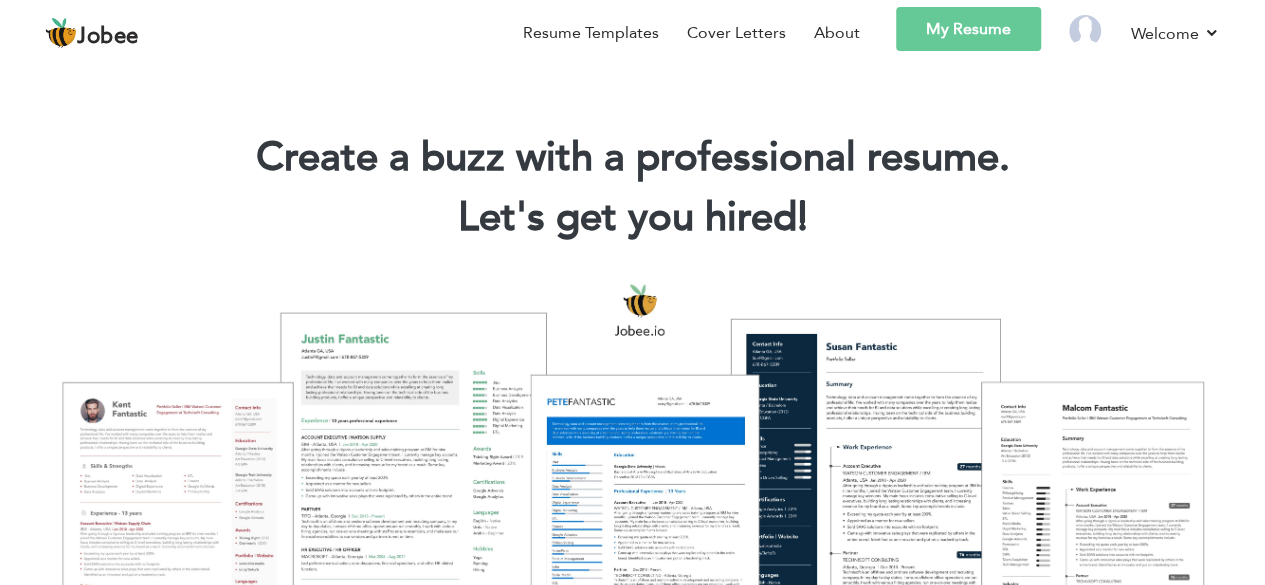 click on "My Resume" at bounding box center [968, 29] 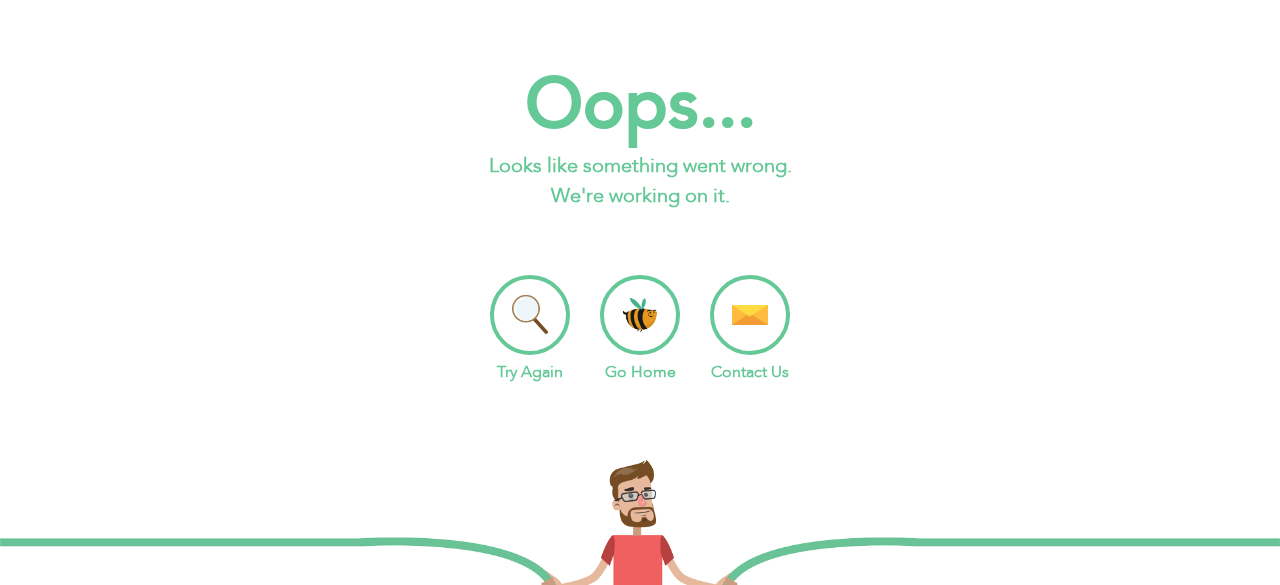 scroll, scrollTop: 0, scrollLeft: 0, axis: both 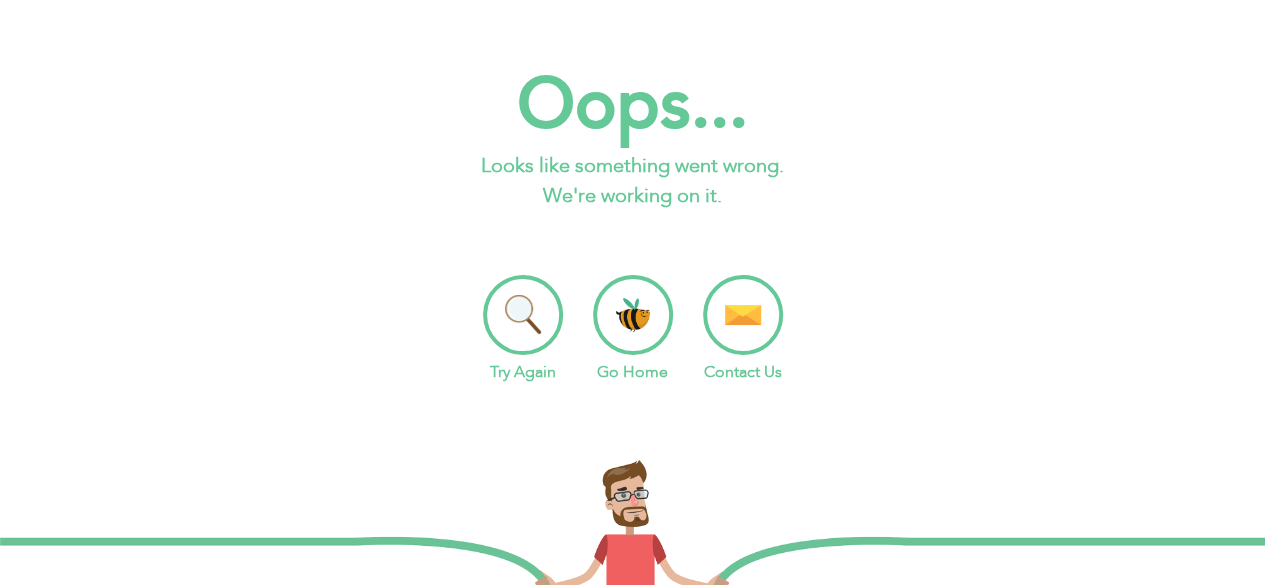 click on "Try Again" at bounding box center (523, 329) 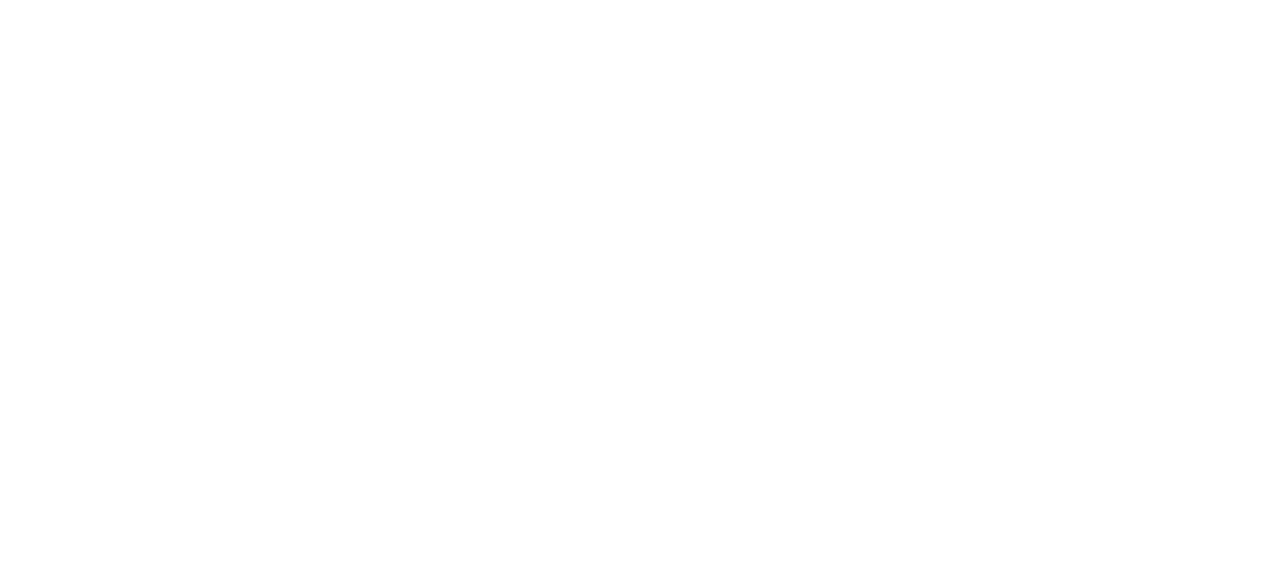 scroll, scrollTop: 0, scrollLeft: 0, axis: both 